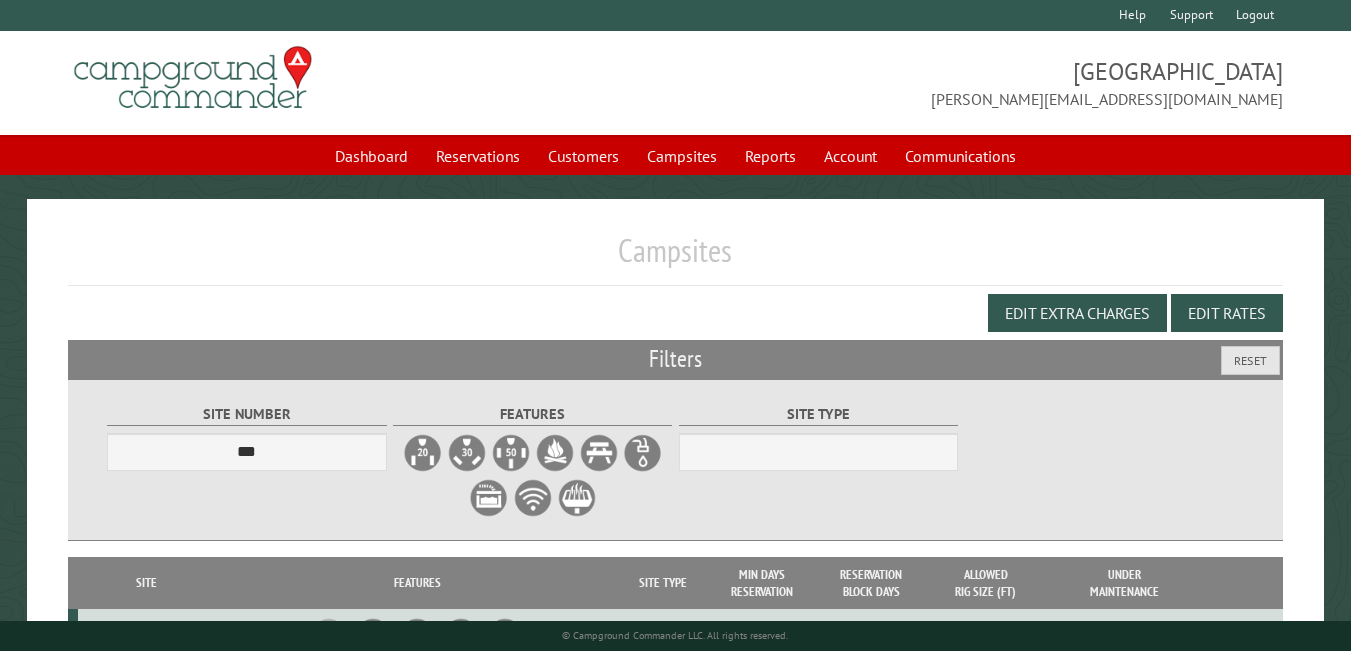 scroll, scrollTop: 84, scrollLeft: 0, axis: vertical 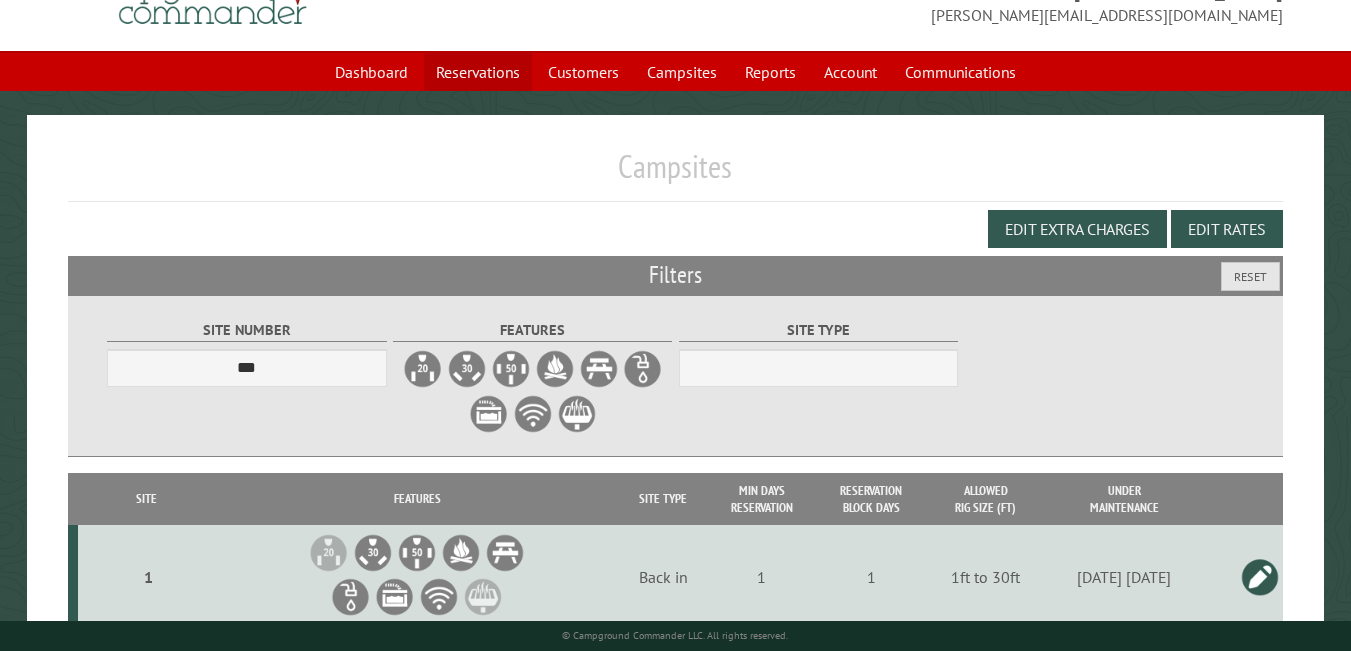 click on "Reservations" at bounding box center (478, 72) 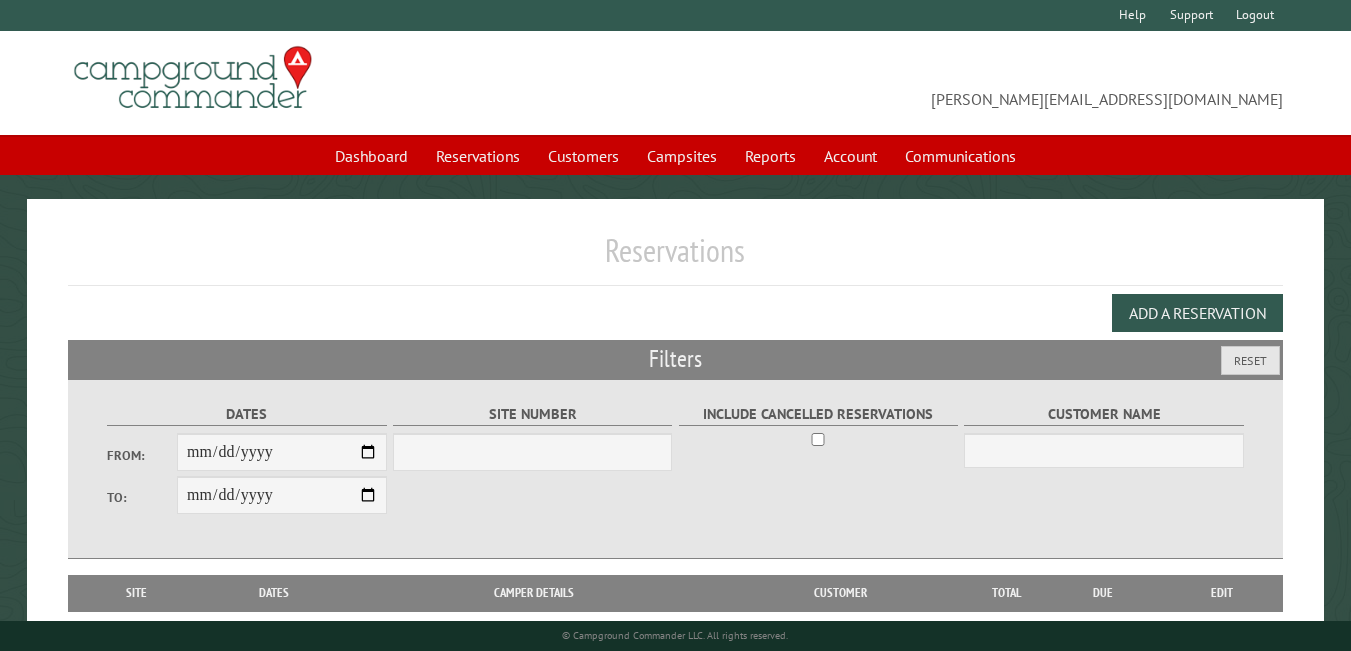 scroll, scrollTop: 0, scrollLeft: 0, axis: both 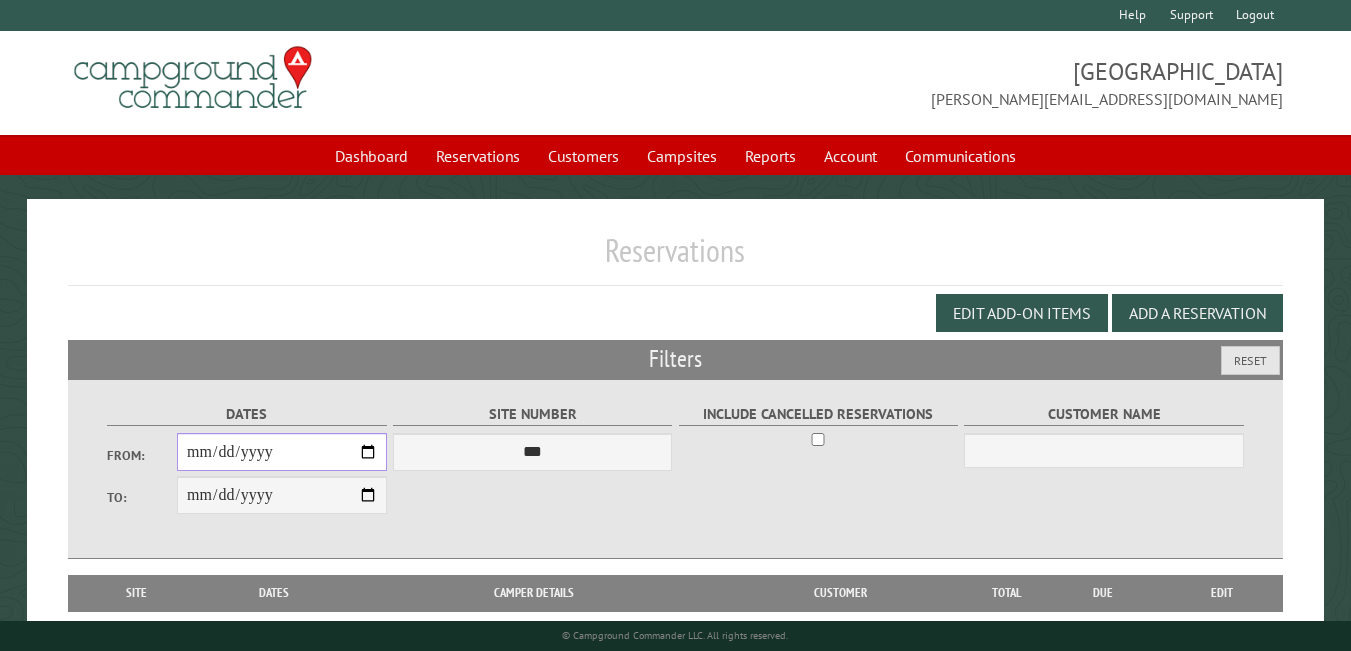click on "From:" at bounding box center [282, 452] 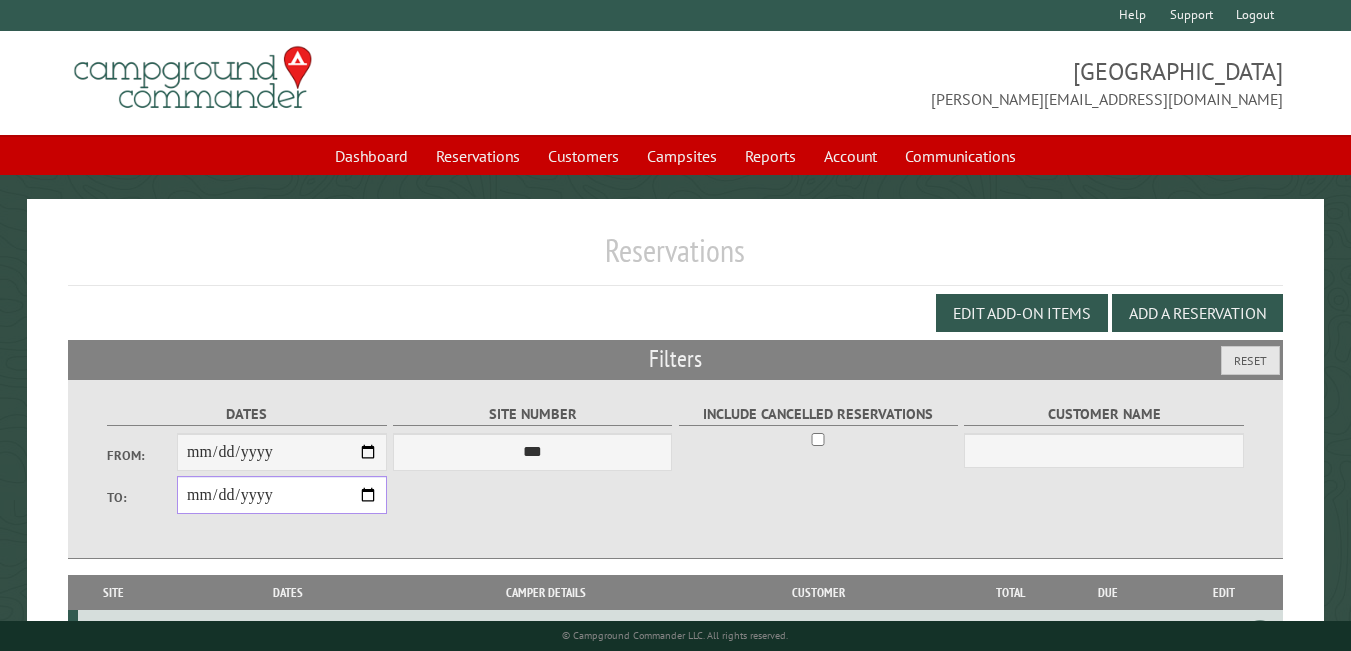 click on "**********" at bounding box center [282, 495] 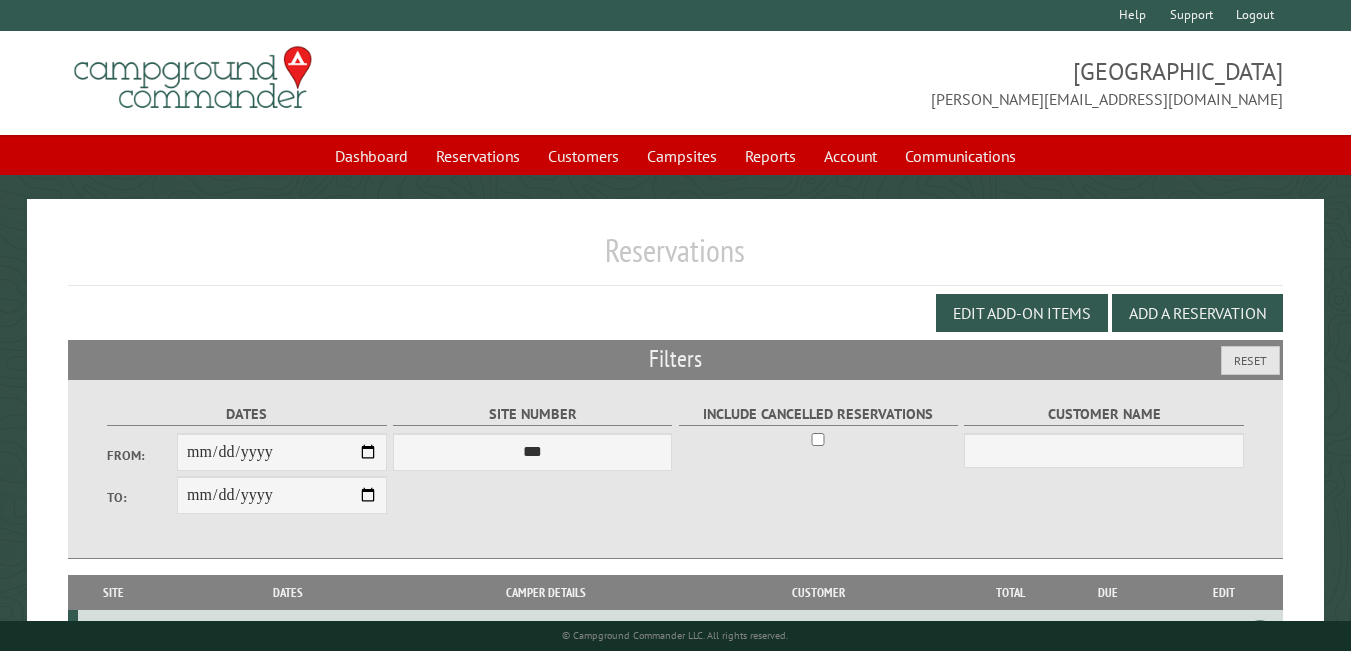 type on "**********" 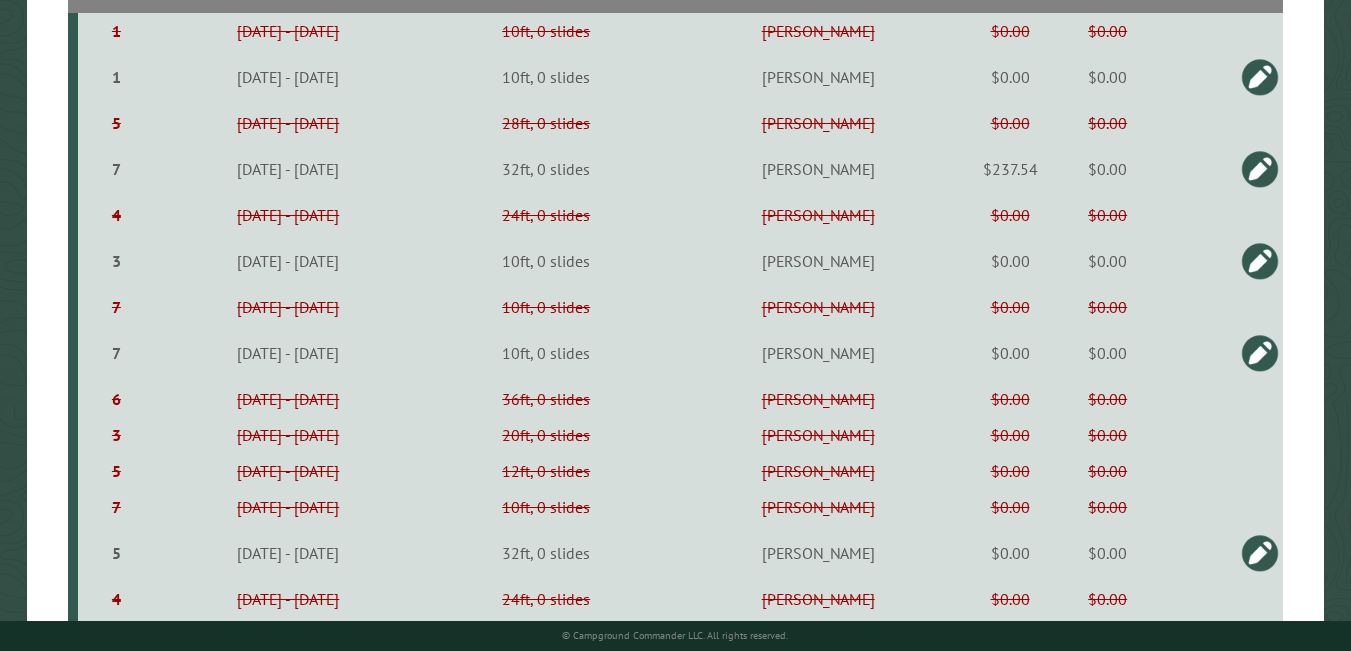 scroll, scrollTop: 569, scrollLeft: 0, axis: vertical 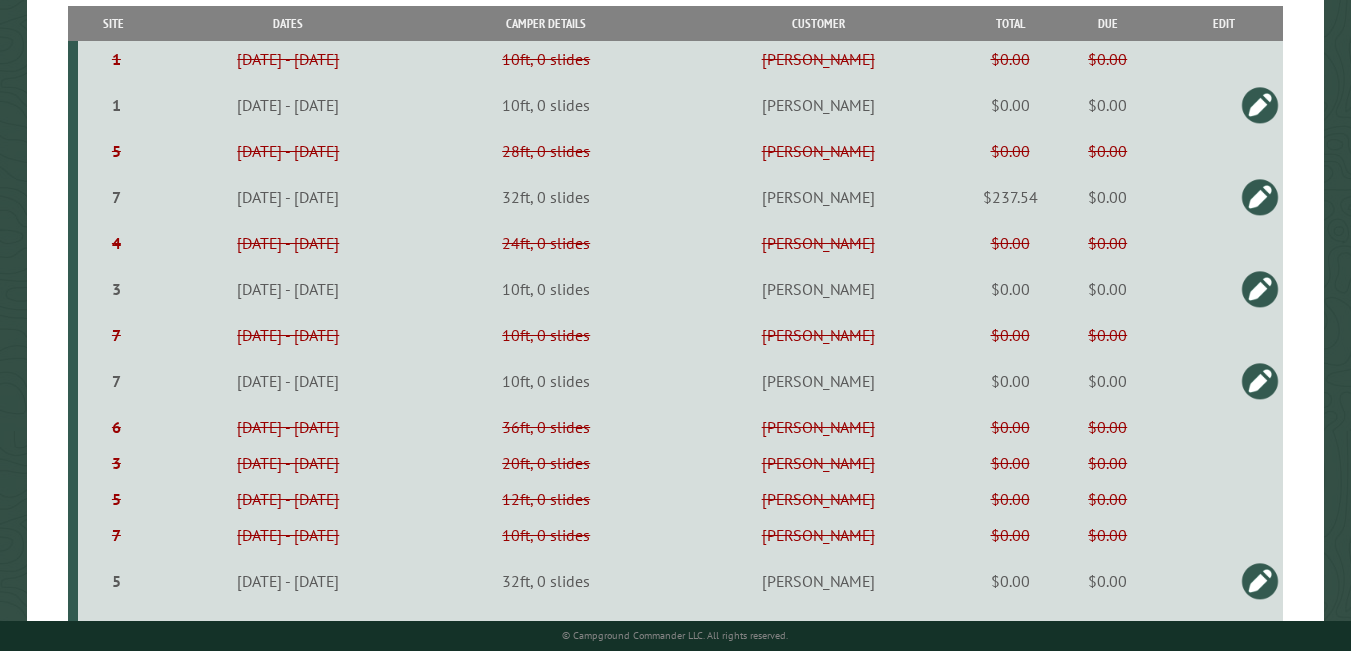 click on "3" at bounding box center [117, 463] 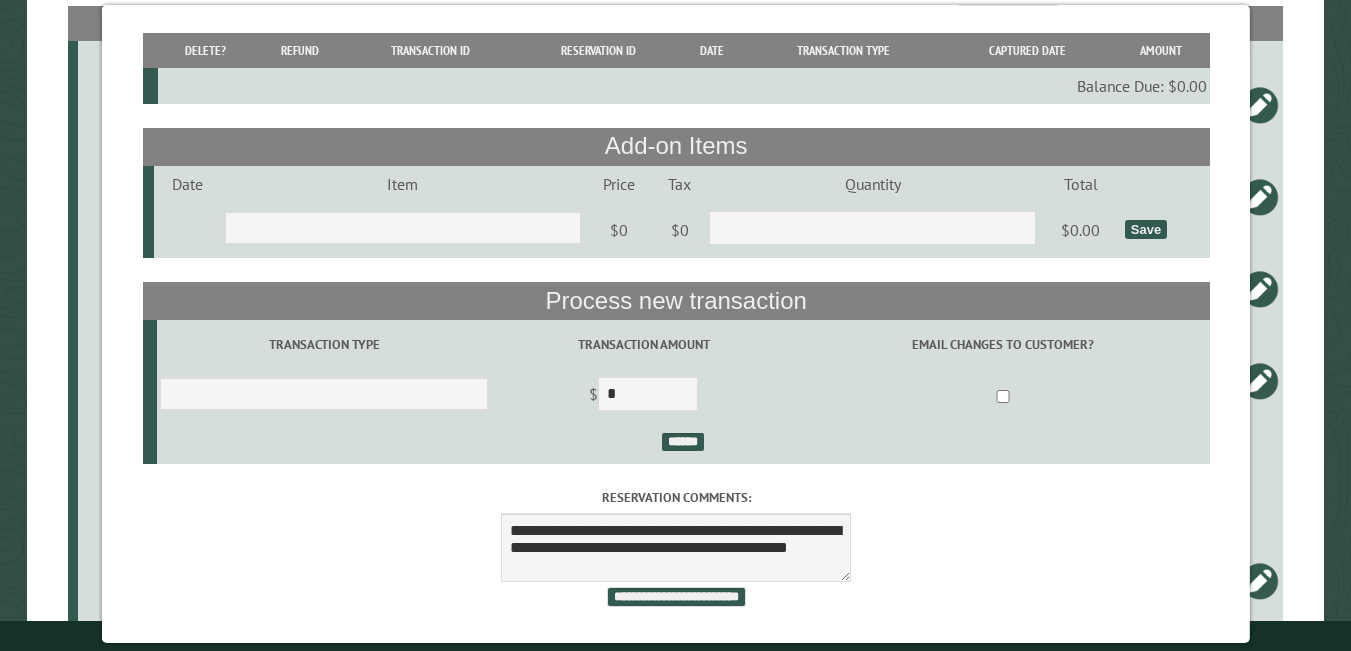 scroll, scrollTop: 0, scrollLeft: 0, axis: both 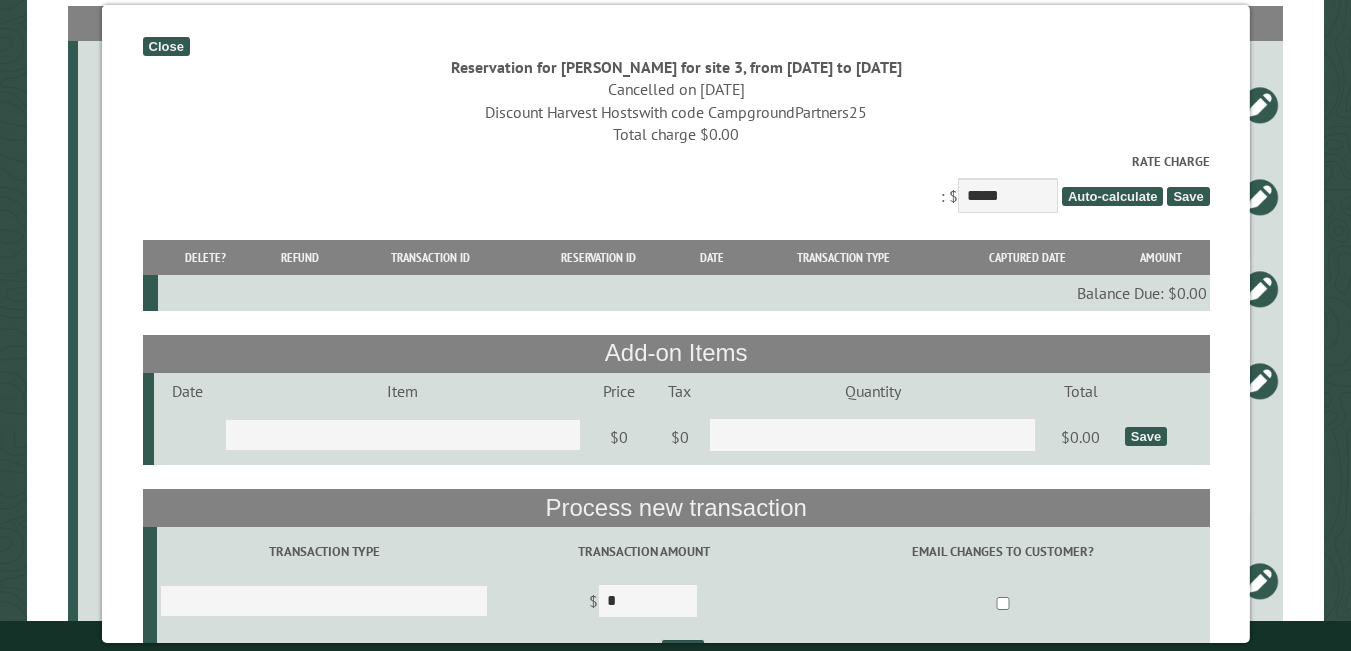click on "Close" at bounding box center (165, 46) 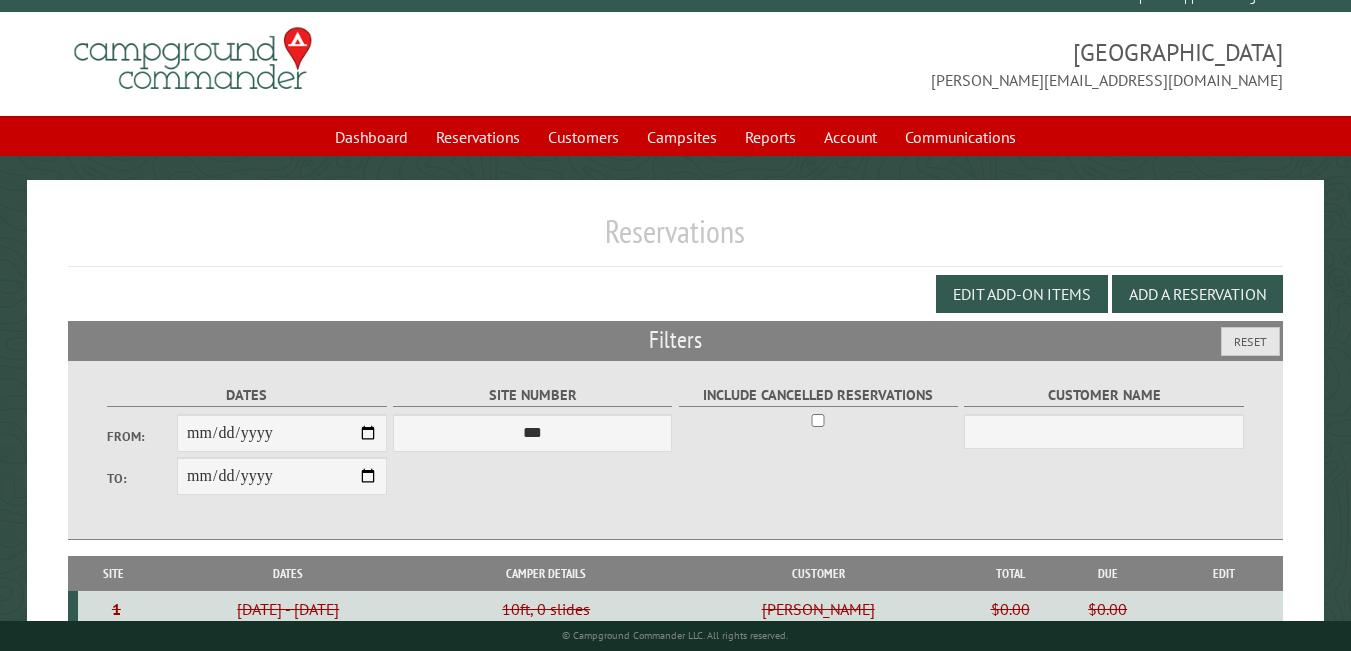 scroll, scrollTop: 16, scrollLeft: 0, axis: vertical 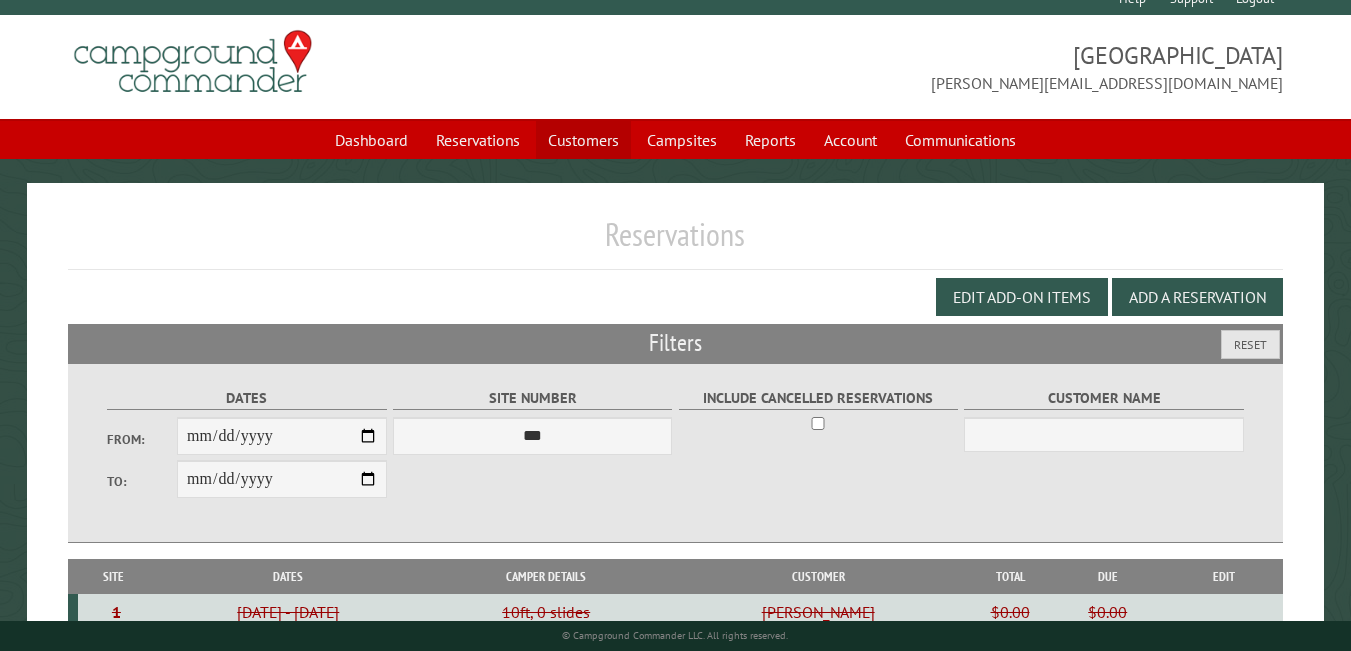 click on "Customers" at bounding box center [583, 140] 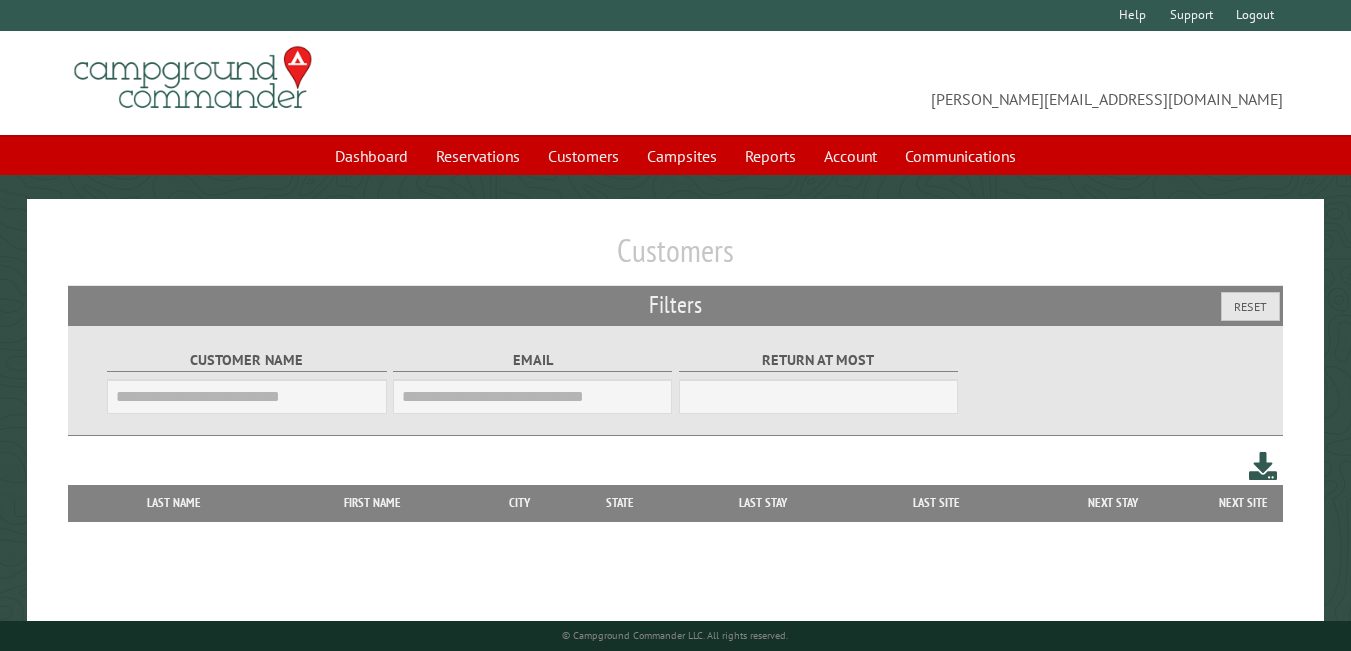scroll, scrollTop: 0, scrollLeft: 0, axis: both 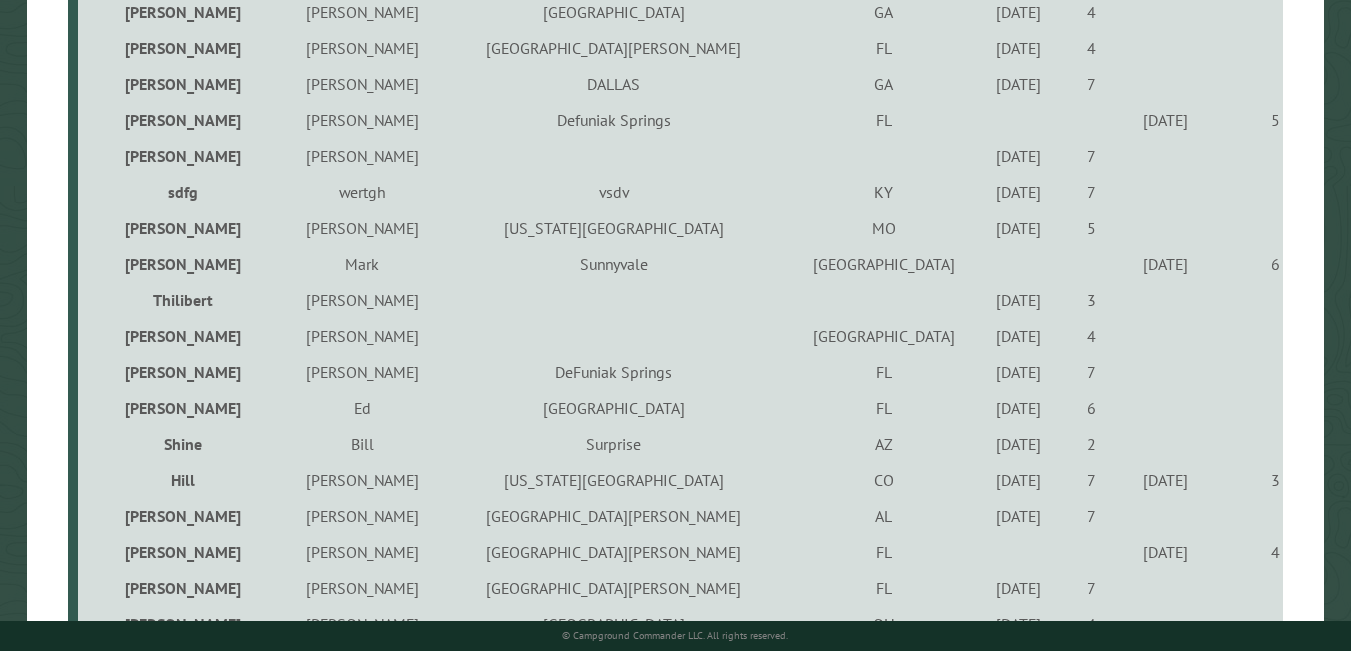 click on "CO" at bounding box center [884, 480] 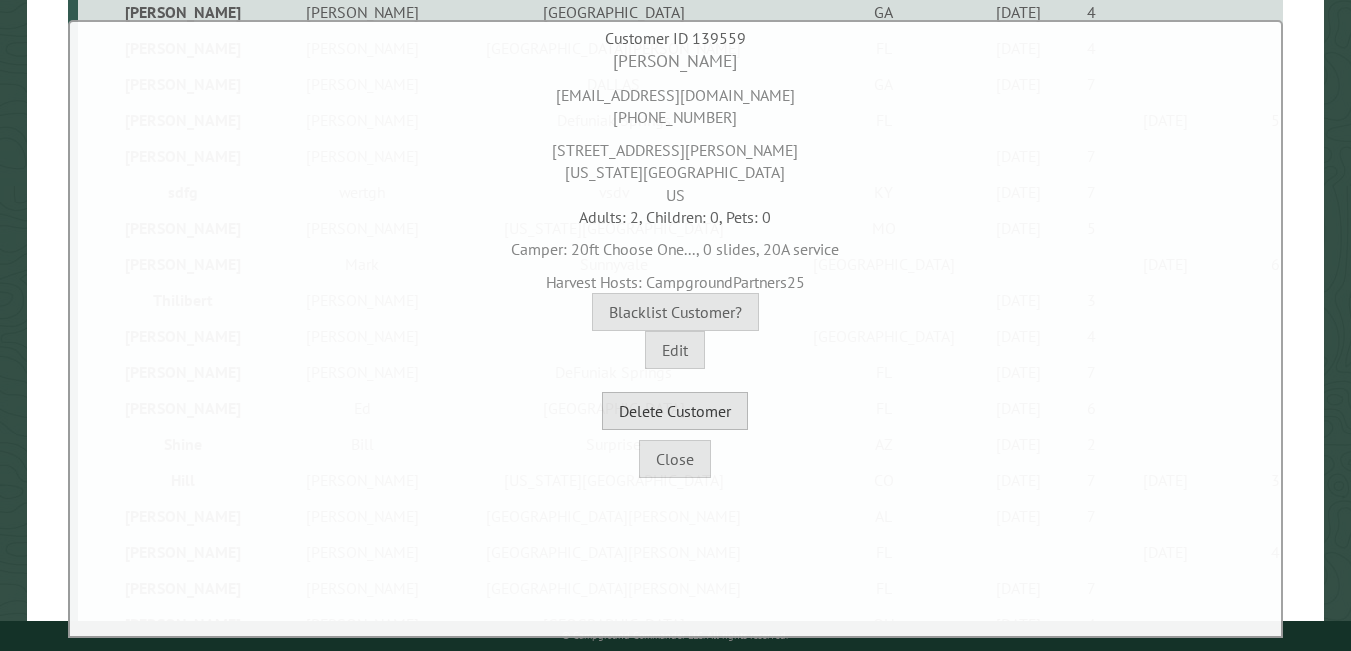 click on "Delete Customer" at bounding box center (675, 411) 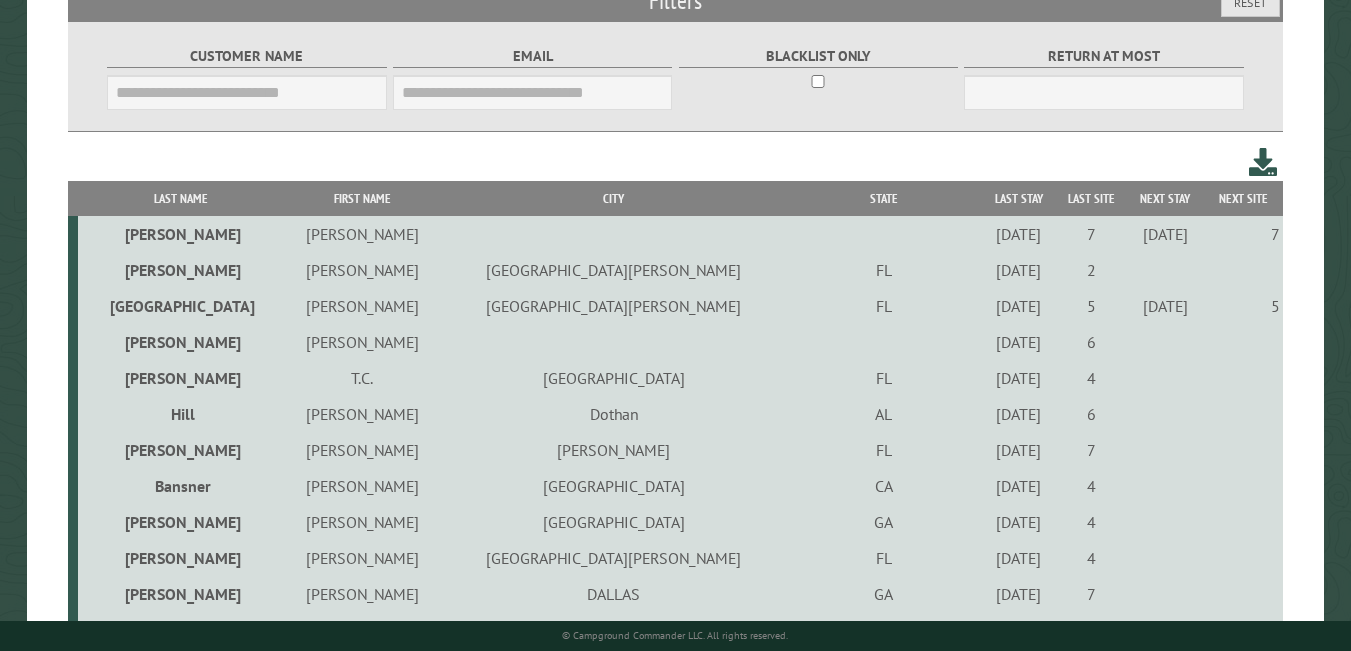 scroll, scrollTop: 204, scrollLeft: 0, axis: vertical 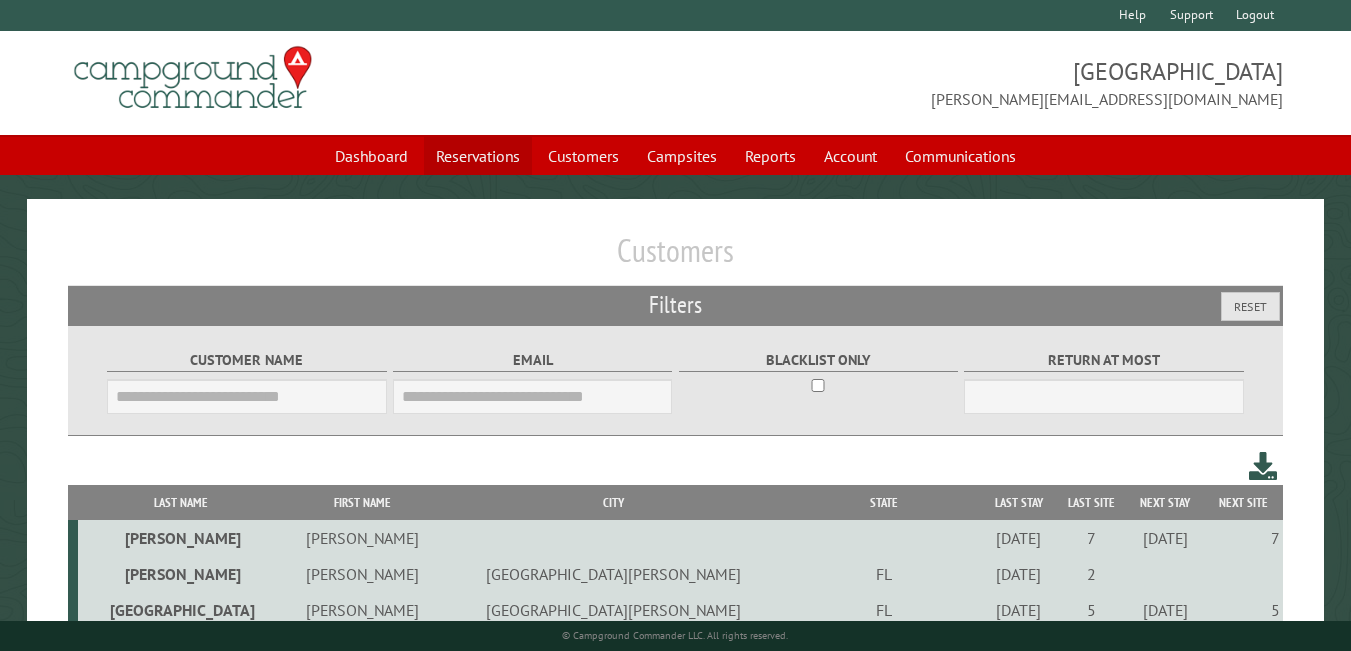 click on "Reservations" at bounding box center [478, 156] 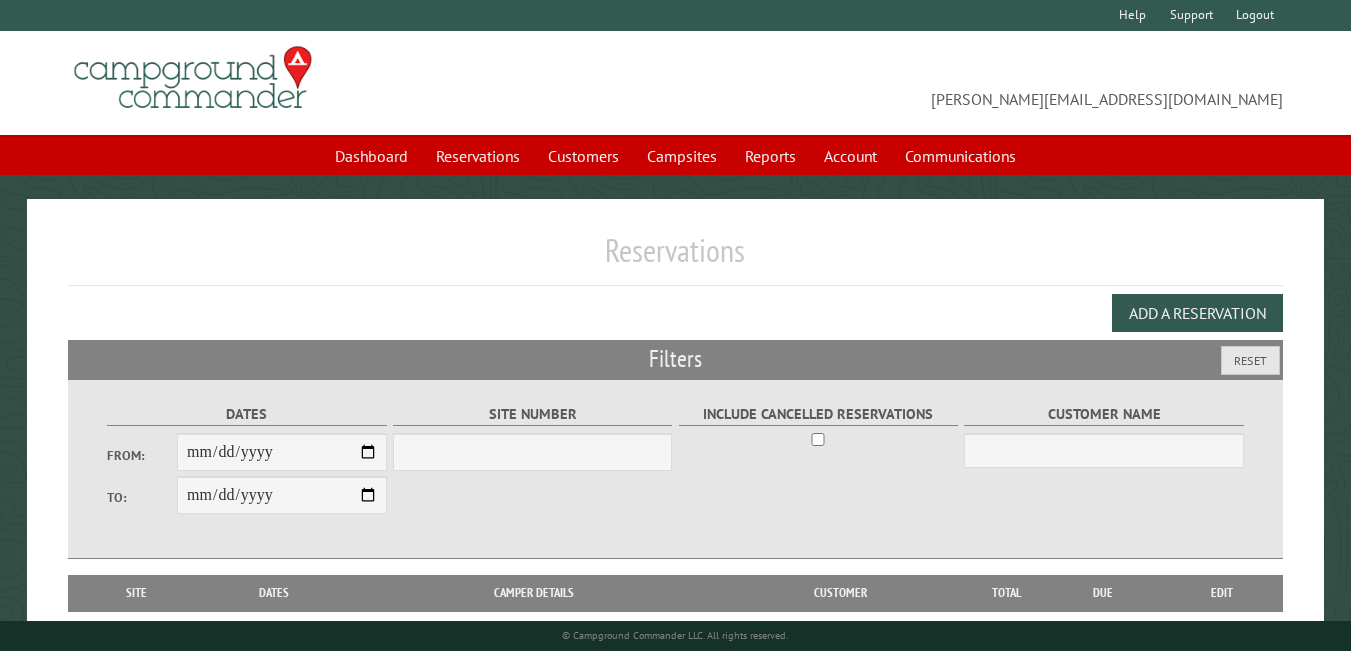 scroll, scrollTop: 0, scrollLeft: 0, axis: both 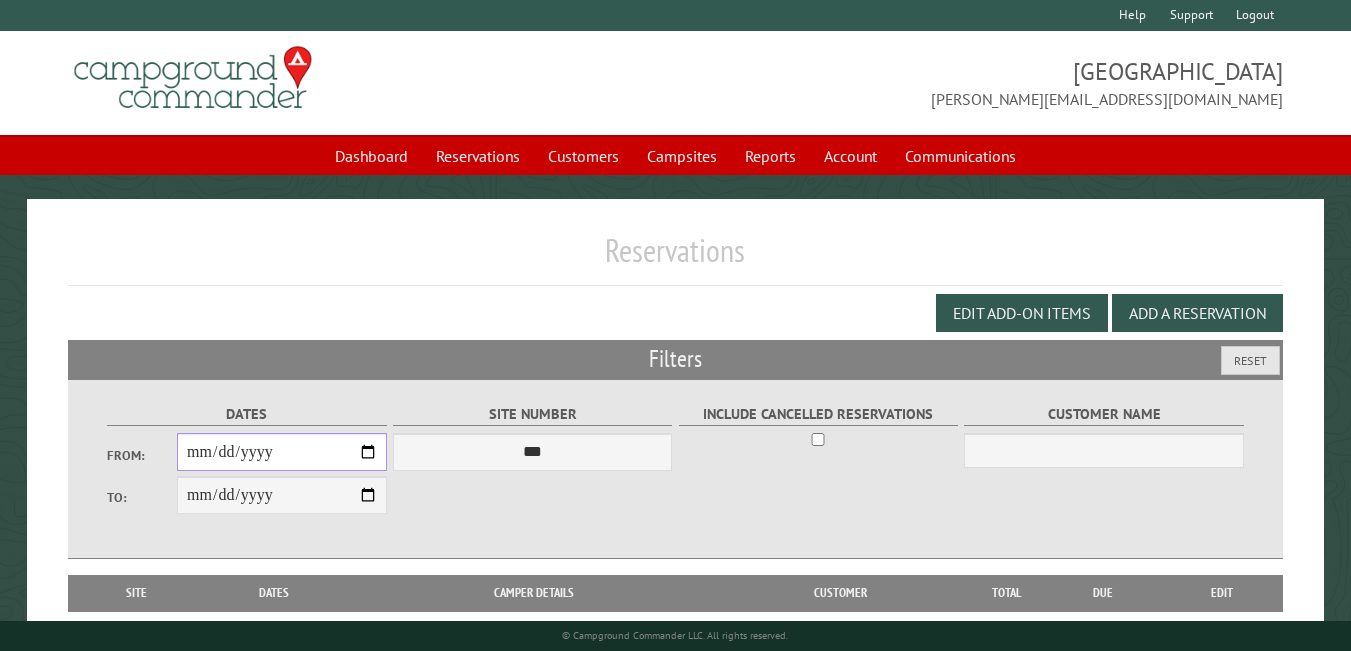 click on "From:" at bounding box center [282, 452] 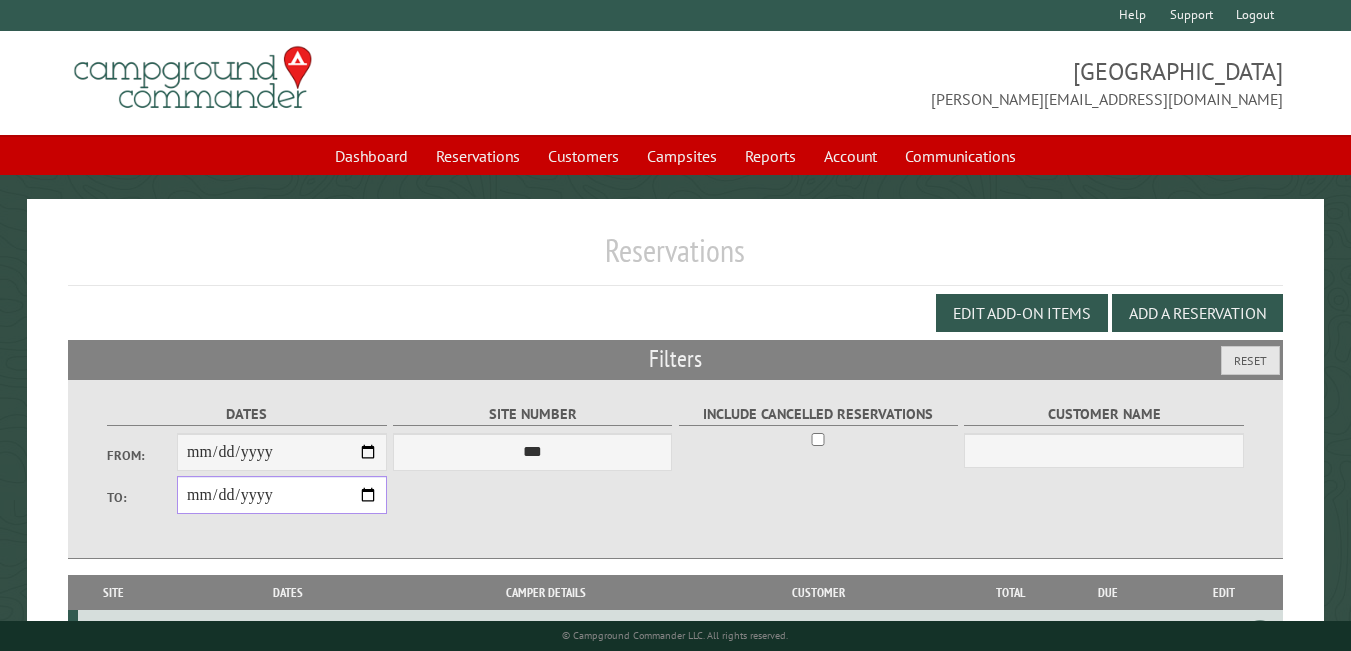 click on "**********" at bounding box center (282, 495) 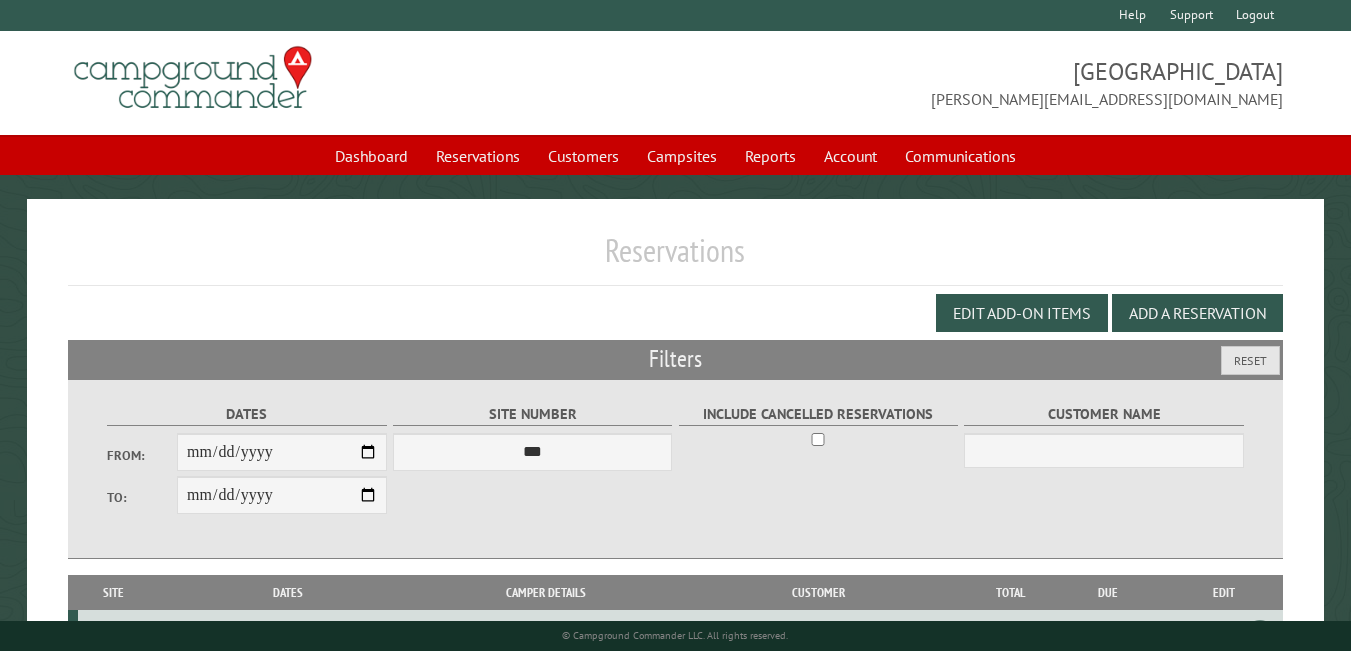 type on "**********" 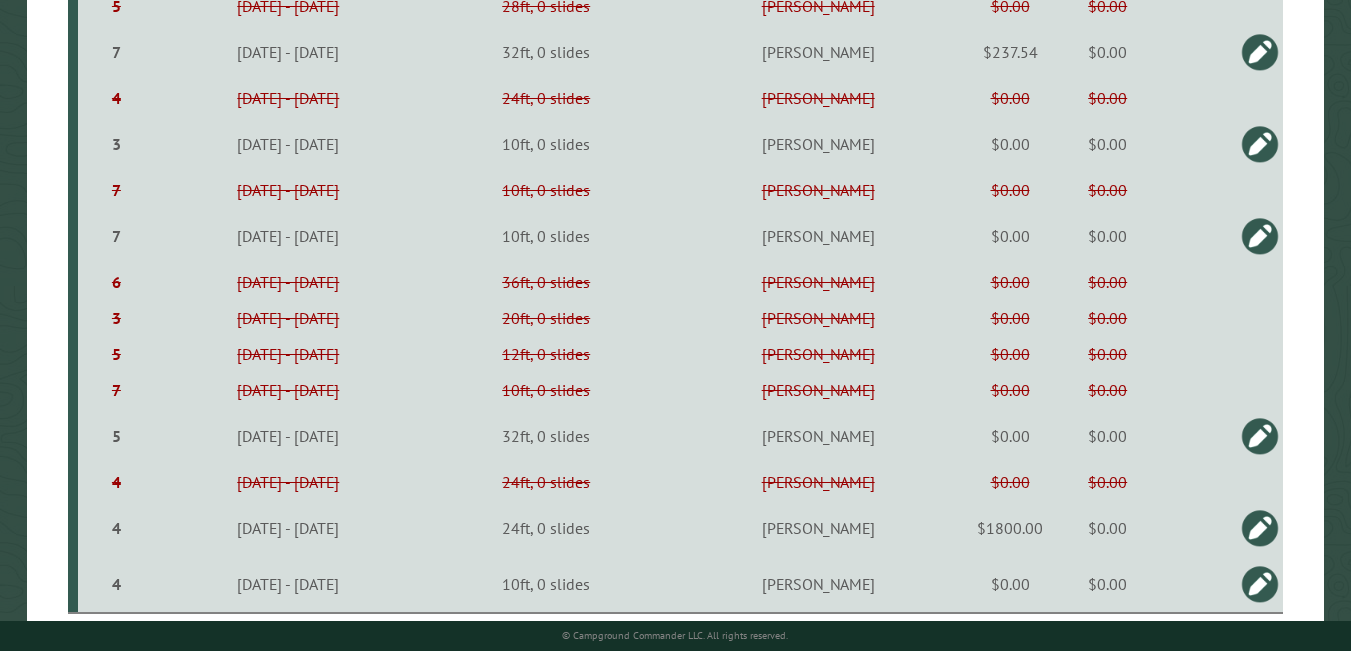 scroll, scrollTop: 712, scrollLeft: 0, axis: vertical 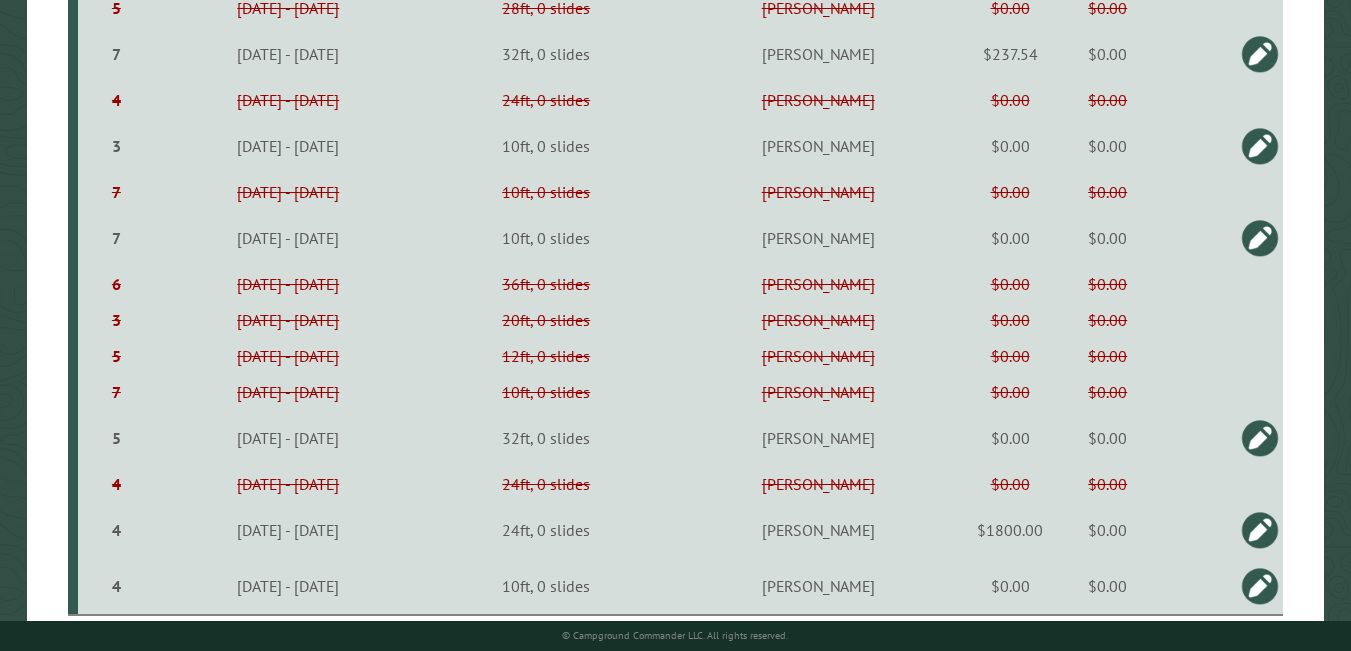 click on "$0.00" at bounding box center [1107, 320] 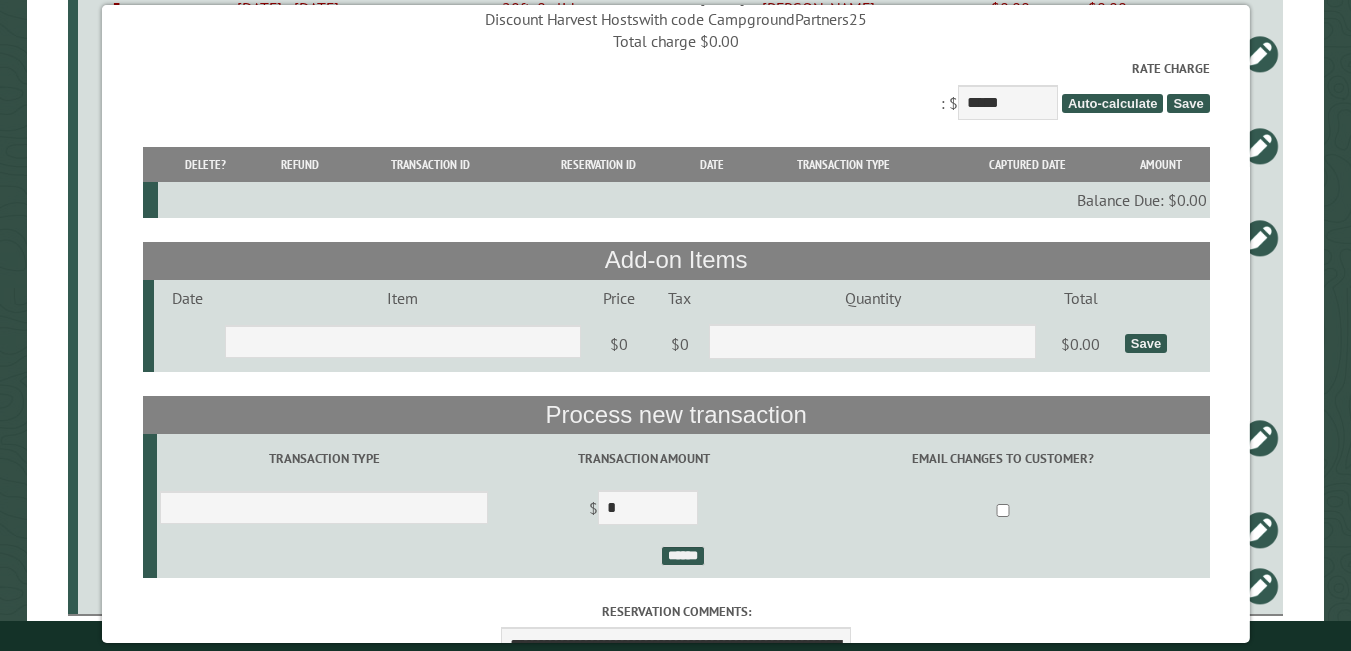 scroll, scrollTop: 0, scrollLeft: 0, axis: both 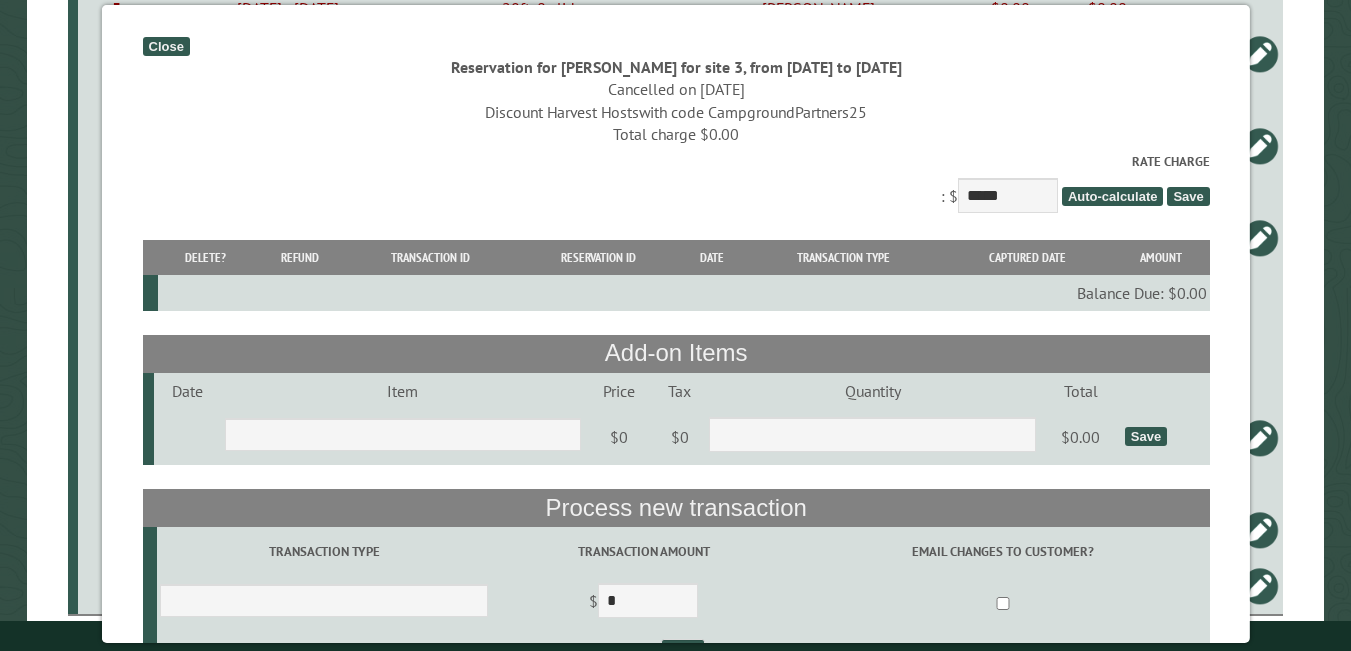 click on "Close" at bounding box center (165, 46) 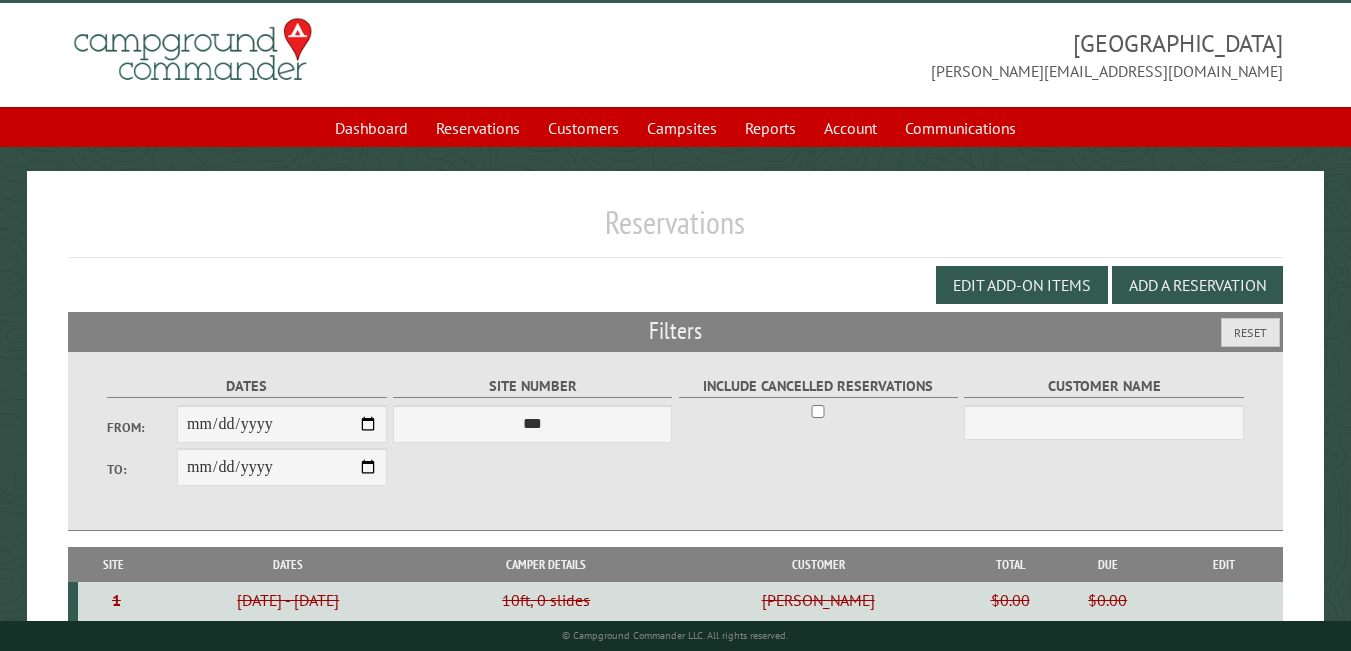scroll, scrollTop: 19, scrollLeft: 0, axis: vertical 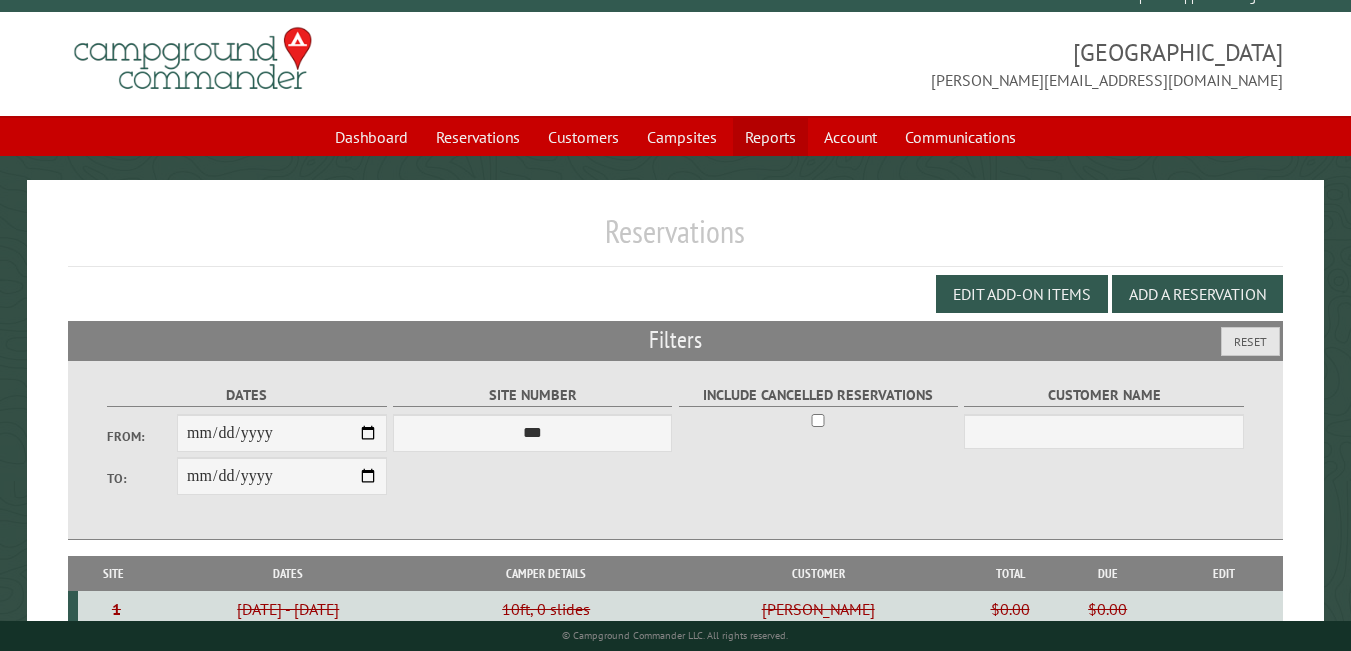 click on "Reports" at bounding box center [770, 137] 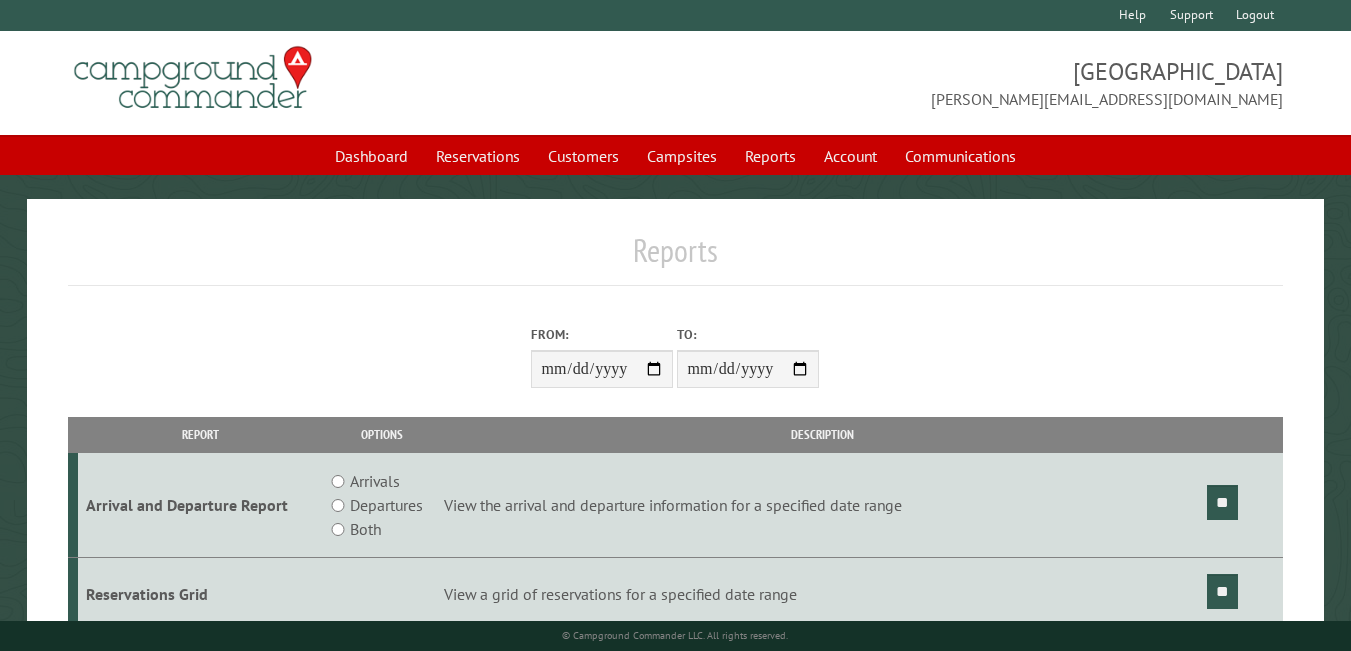scroll, scrollTop: 0, scrollLeft: 0, axis: both 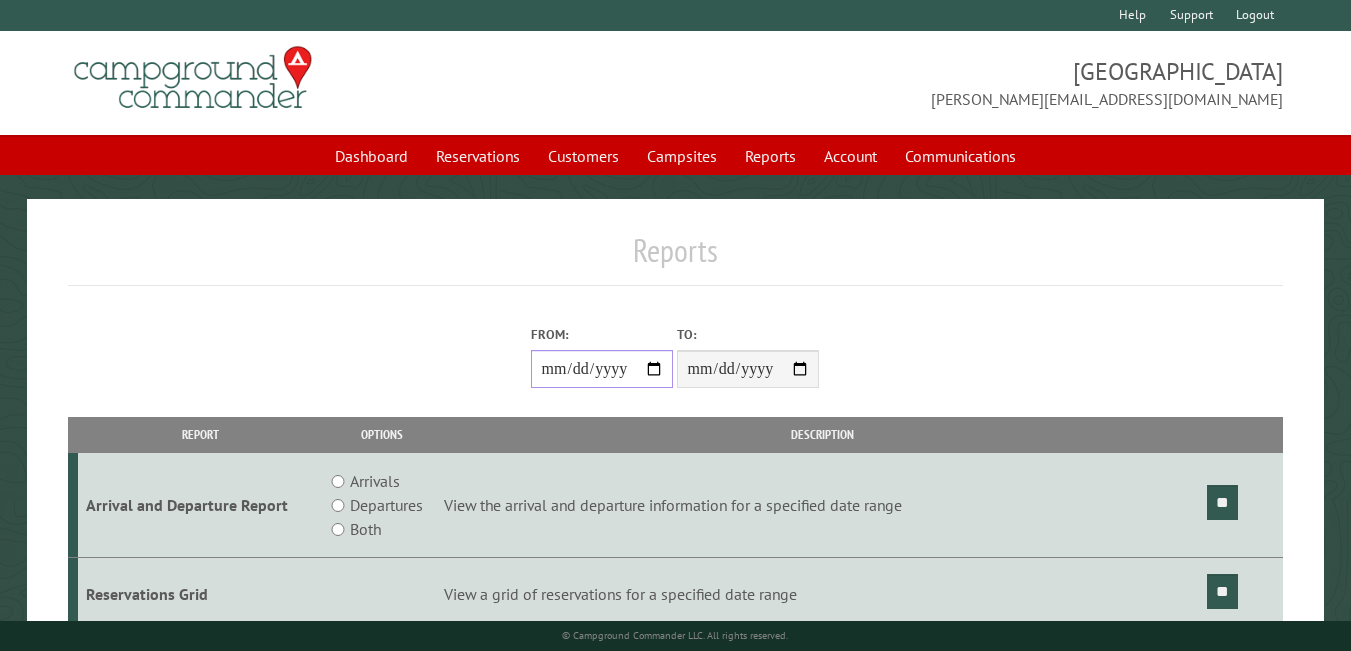 click on "From:" at bounding box center (602, 369) 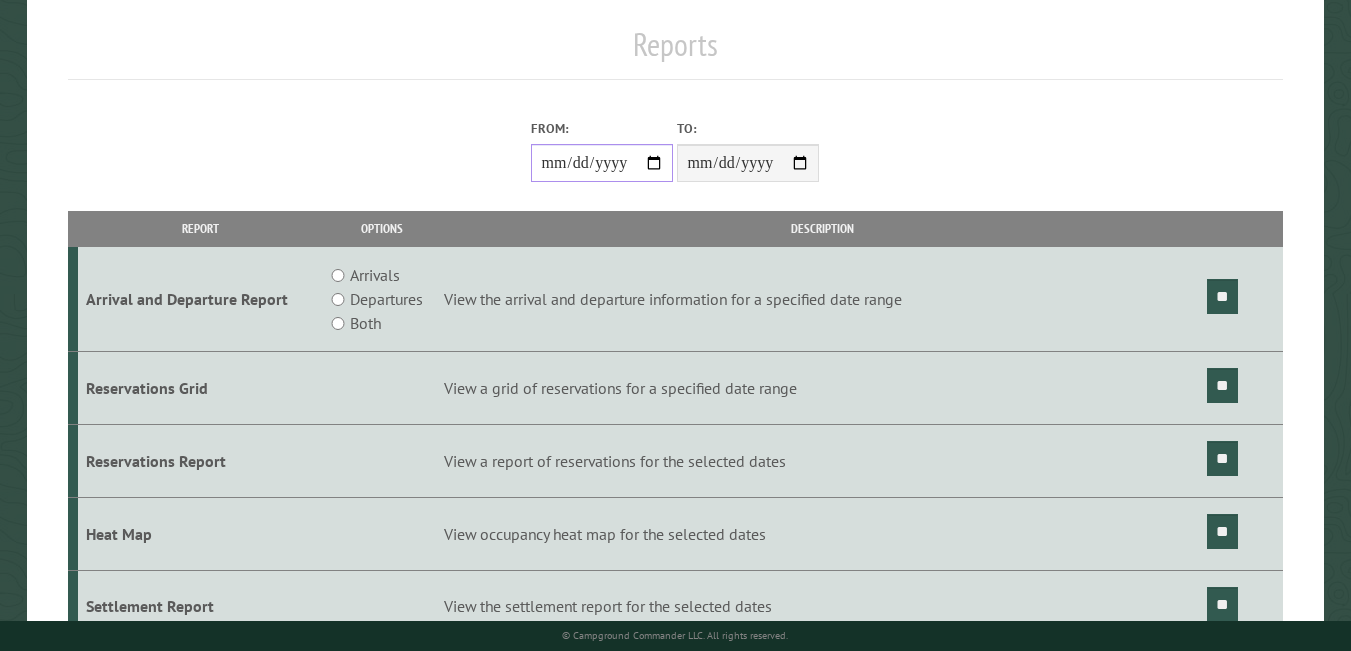 scroll, scrollTop: 212, scrollLeft: 0, axis: vertical 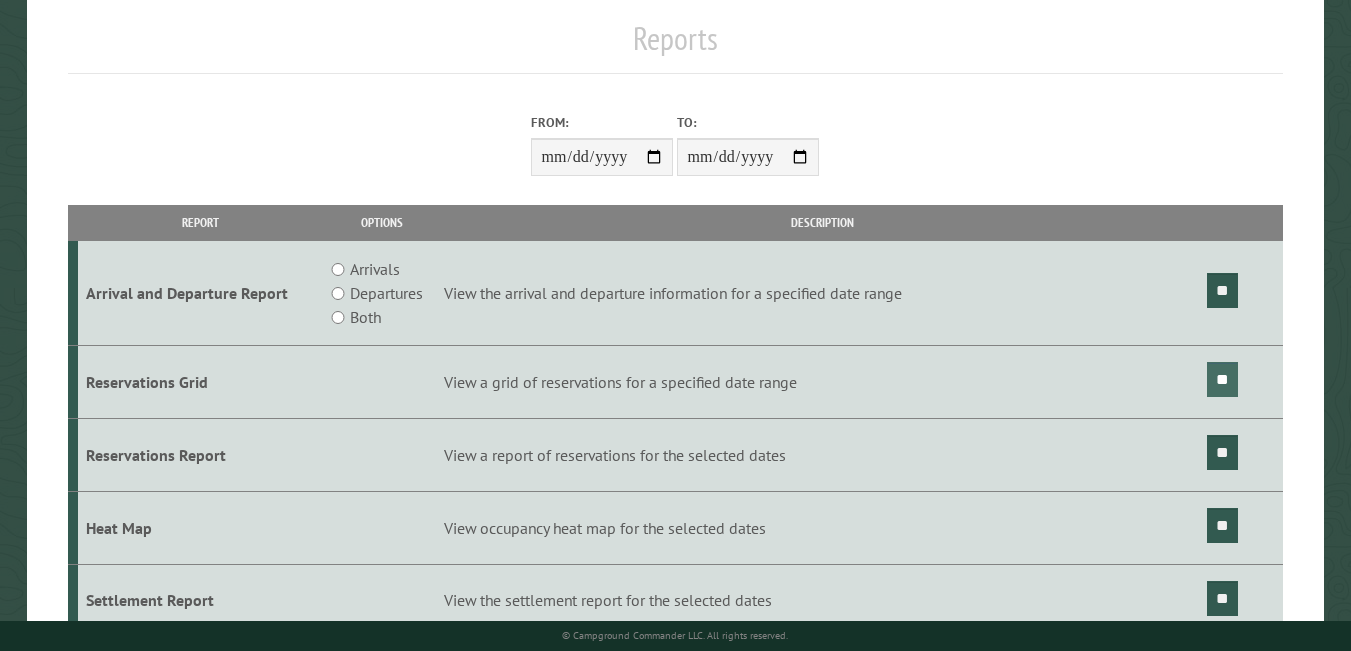 click on "**" at bounding box center (1222, 379) 